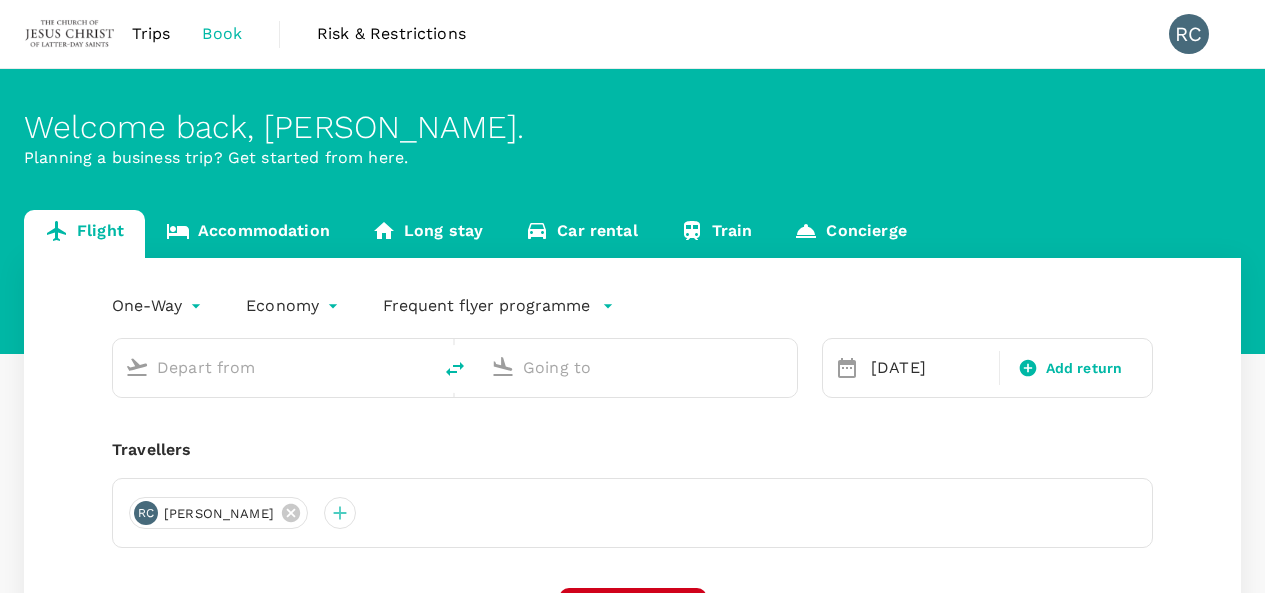 scroll, scrollTop: 0, scrollLeft: 0, axis: both 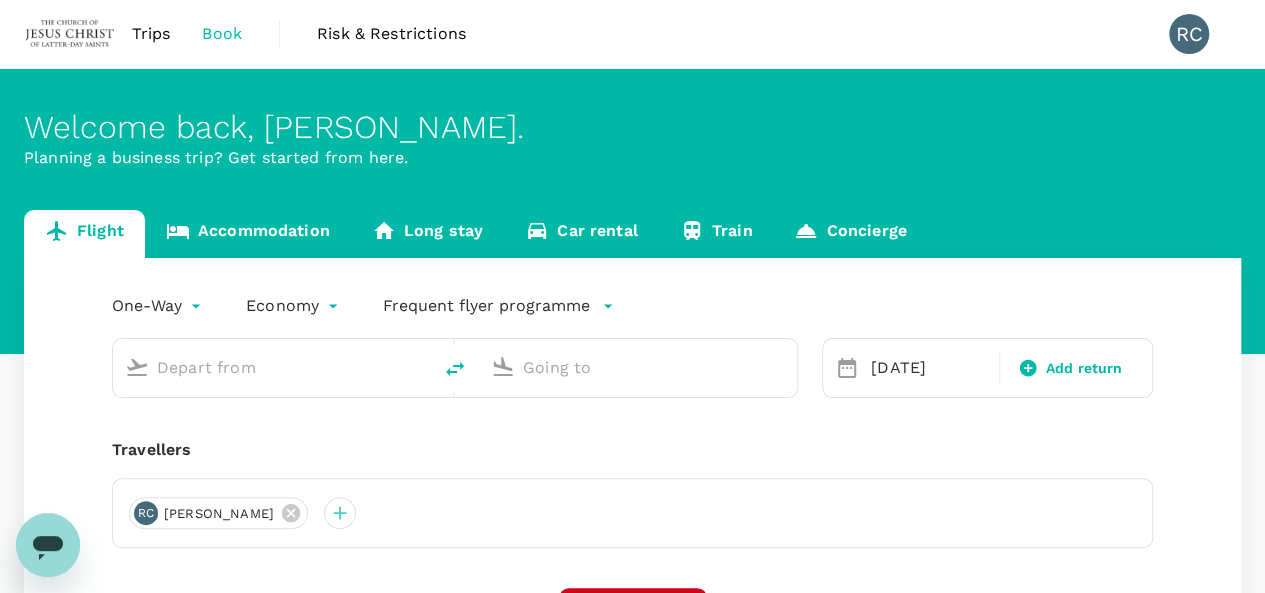 type on "Singapore Changi (SIN)" 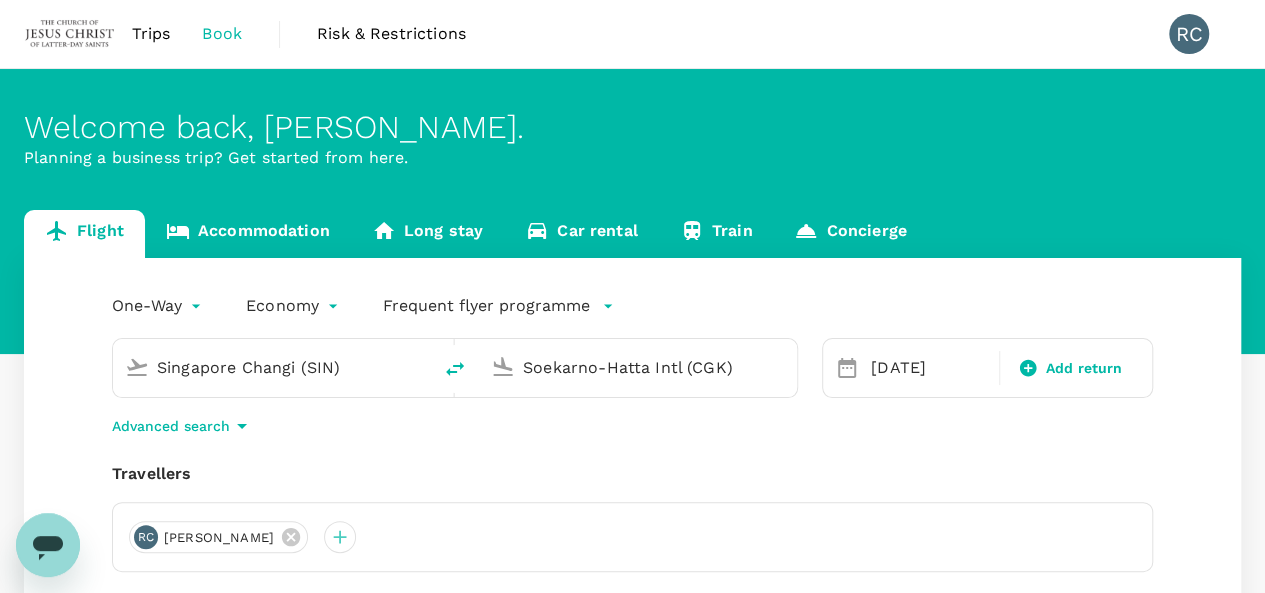 type 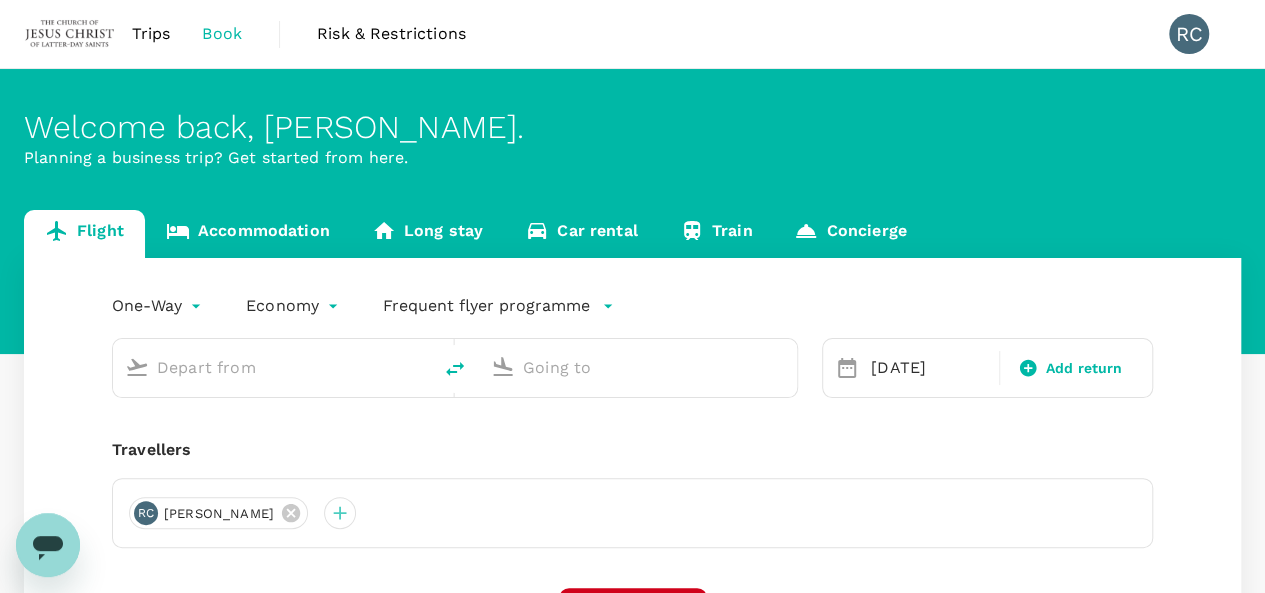 type on "Singapore Changi (SIN)" 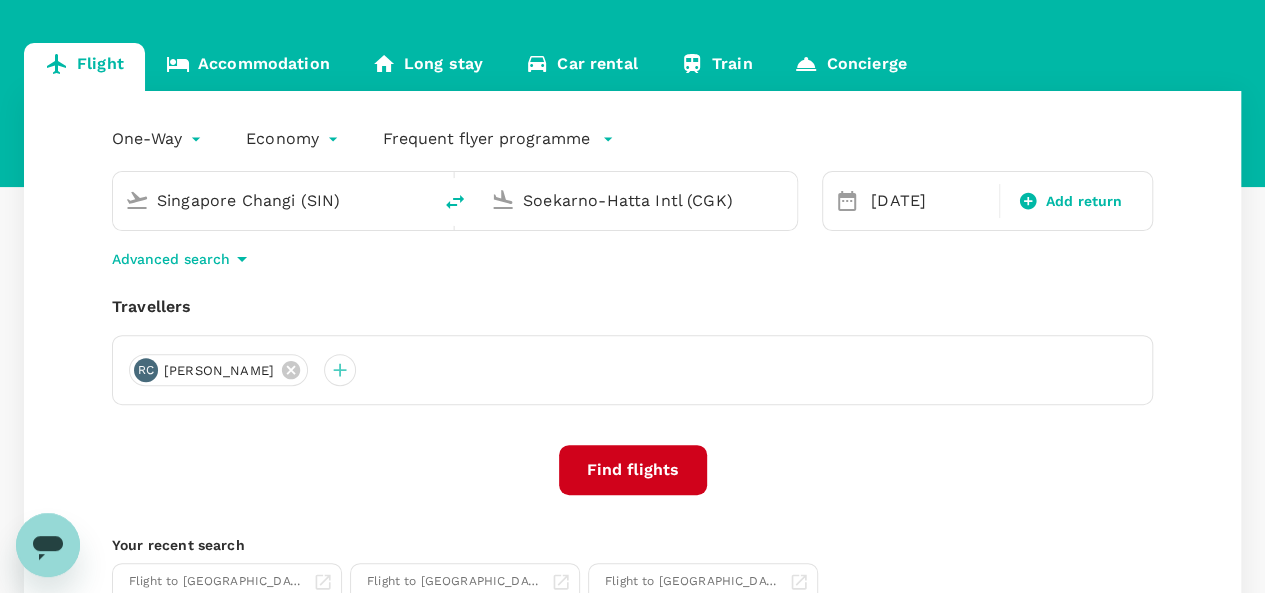 scroll, scrollTop: 168, scrollLeft: 0, axis: vertical 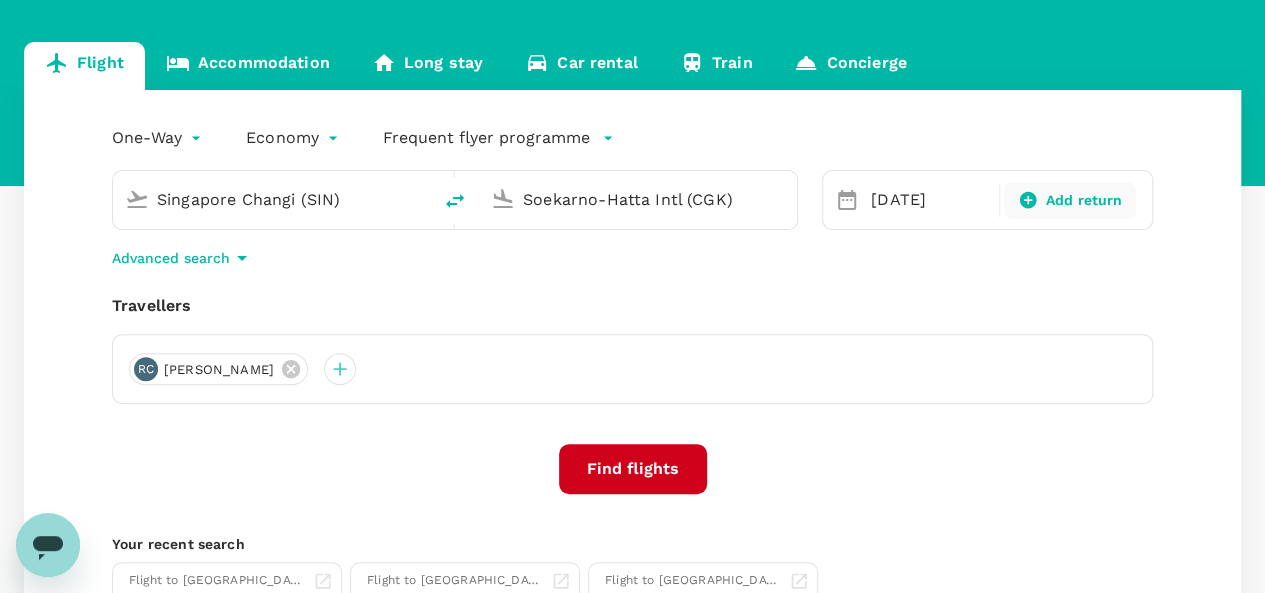 click on "Add return" at bounding box center [1084, 200] 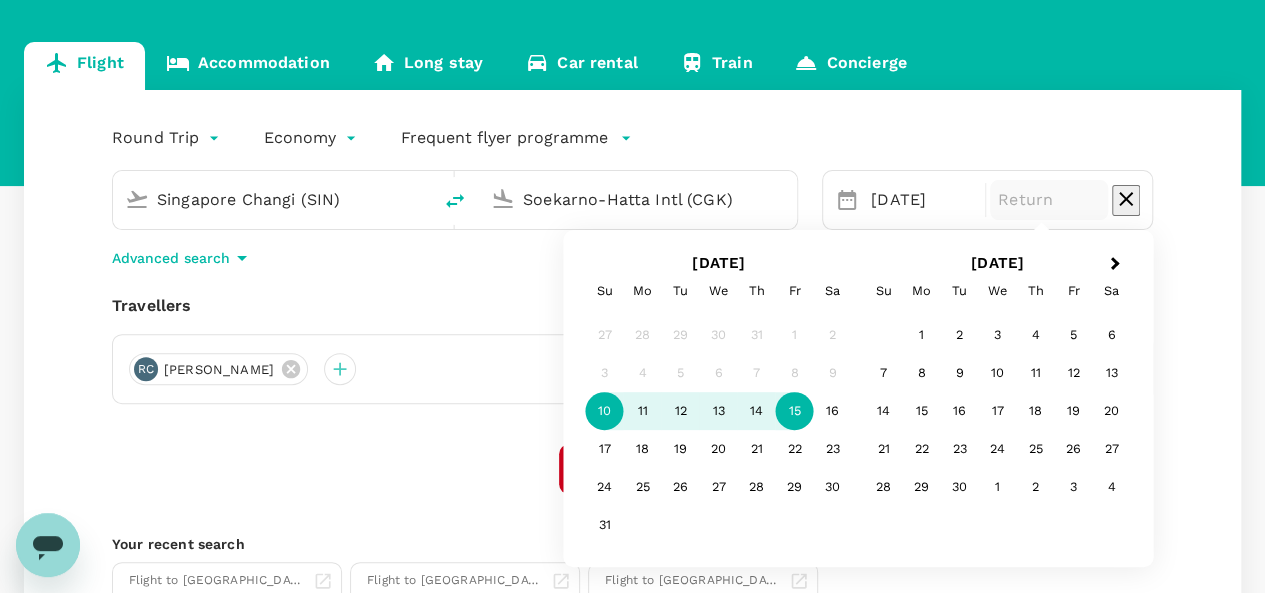 click on "15" at bounding box center [795, 411] 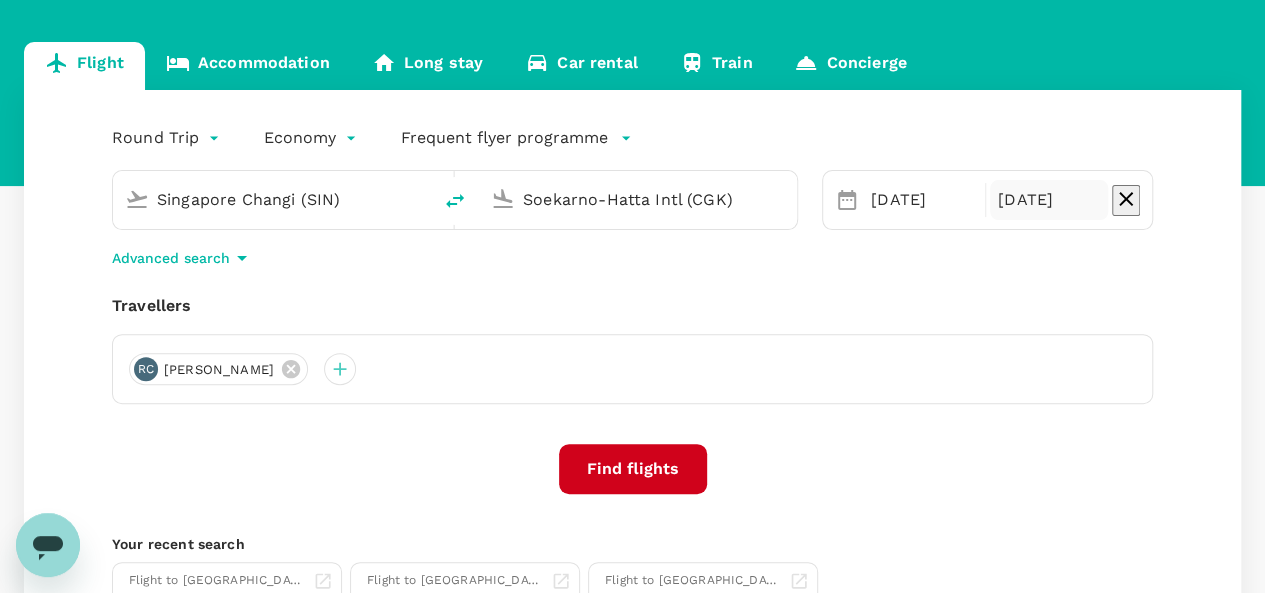 click on "Find flights" at bounding box center [633, 469] 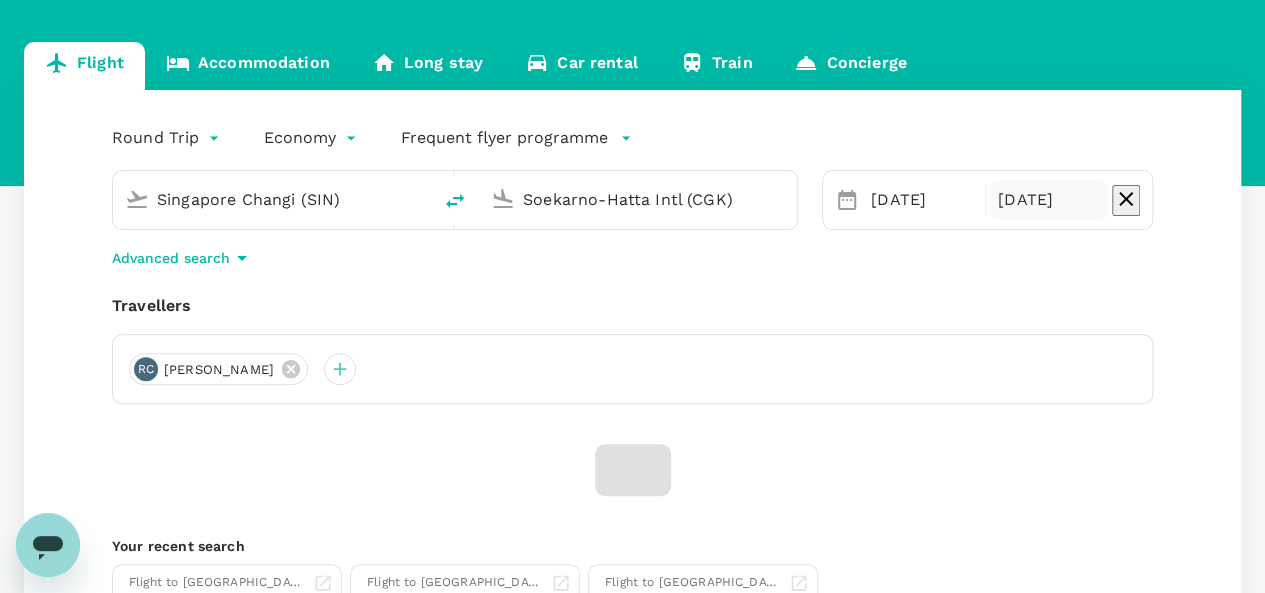scroll, scrollTop: 0, scrollLeft: 0, axis: both 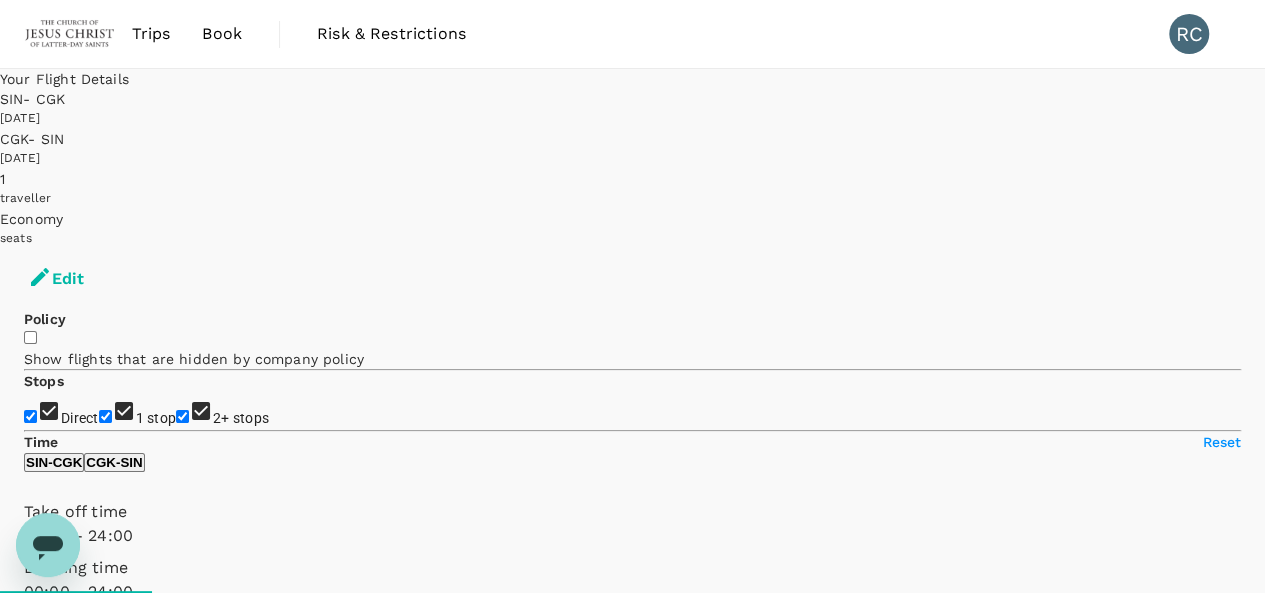 click on "1 stop" at bounding box center (105, 416) 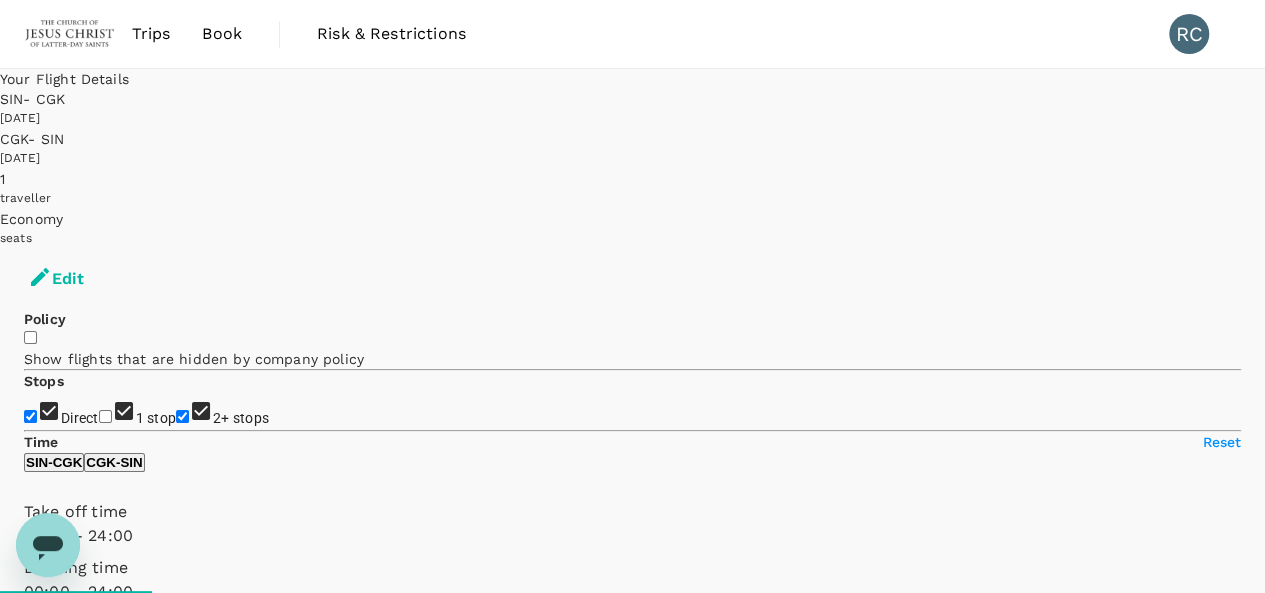 checkbox on "false" 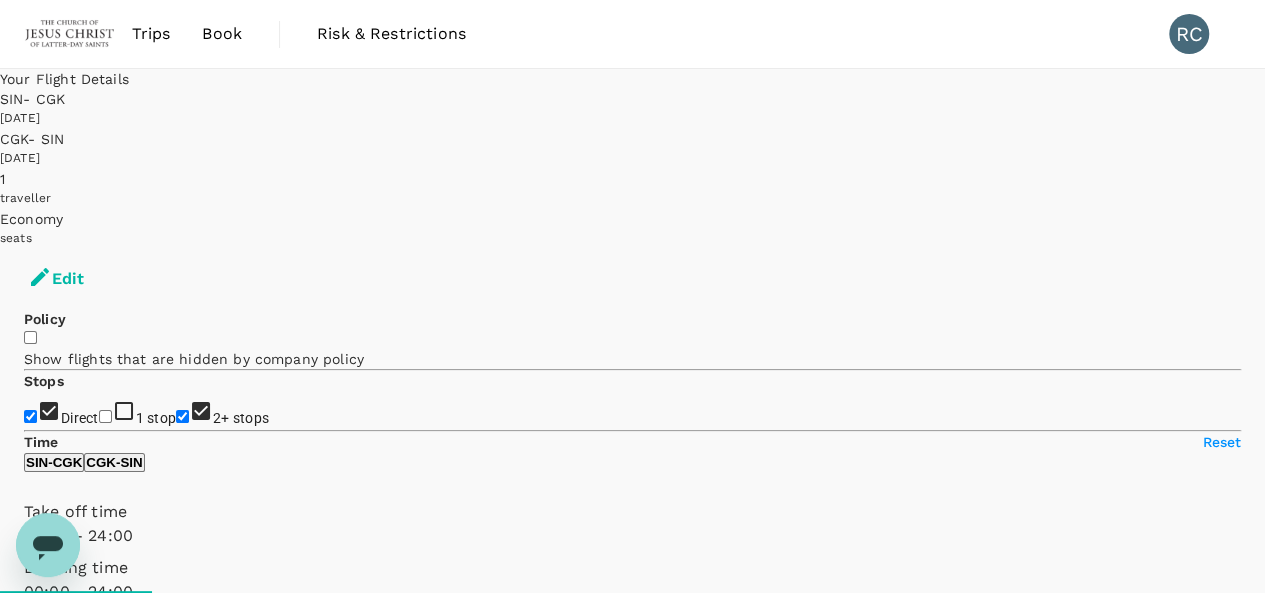 click on "2+ stops" at bounding box center (182, 416) 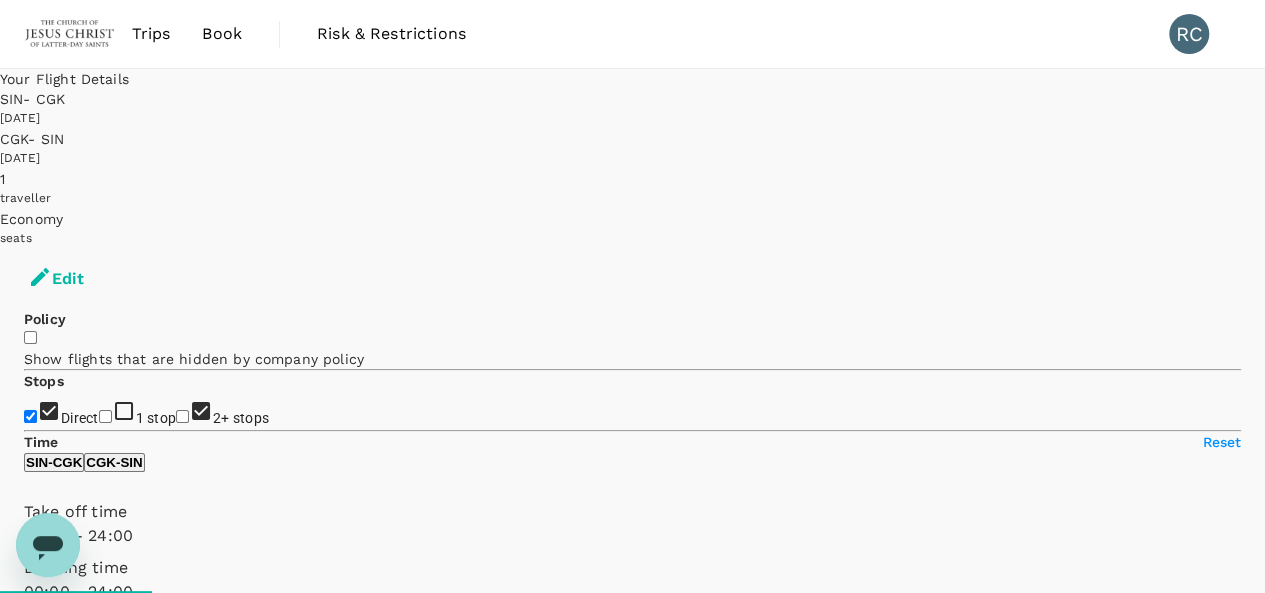 checkbox on "false" 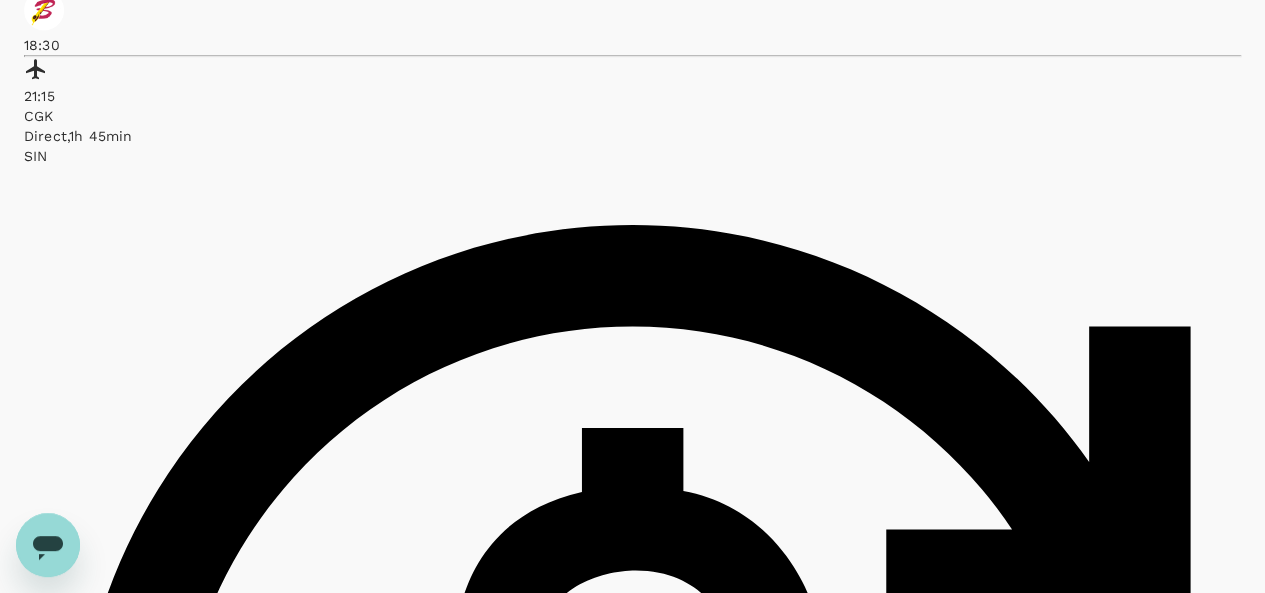 scroll, scrollTop: 1145, scrollLeft: 0, axis: vertical 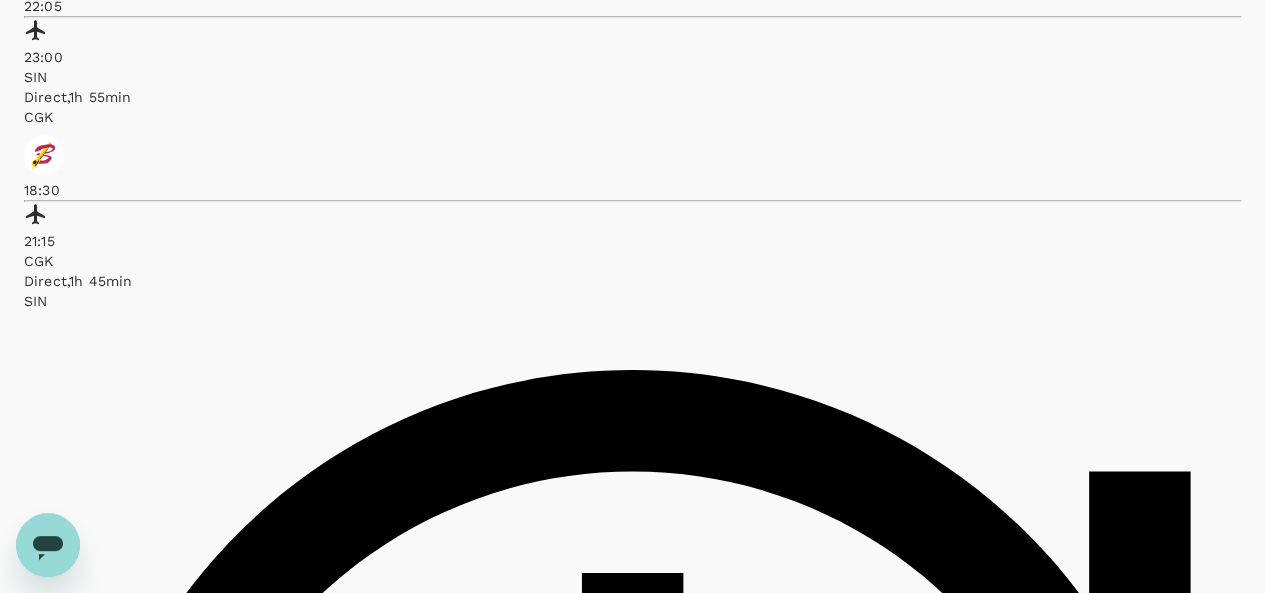 click on "Singapore Airlines" at bounding box center (500, -299) 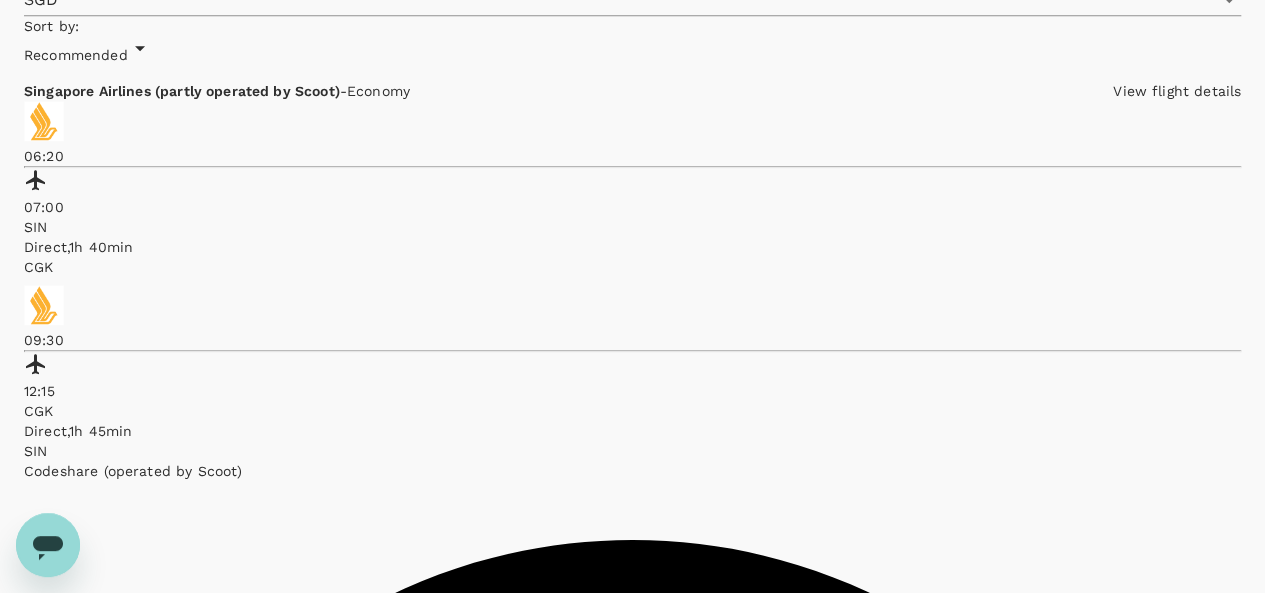 scroll, scrollTop: 997, scrollLeft: 0, axis: vertical 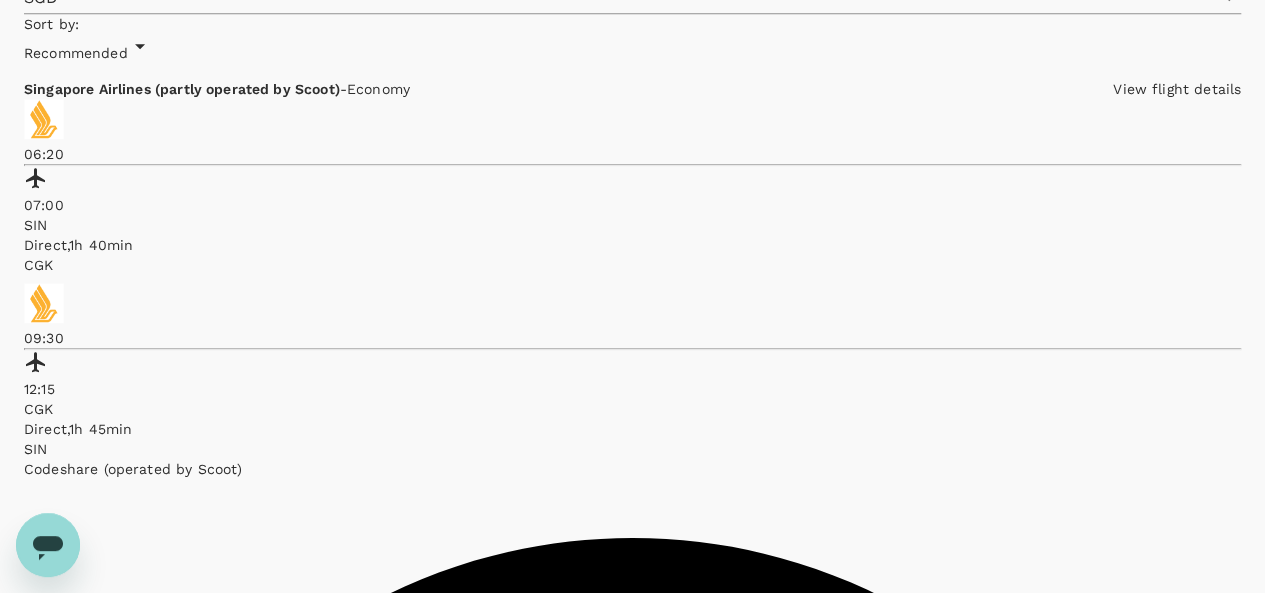 type on "1915" 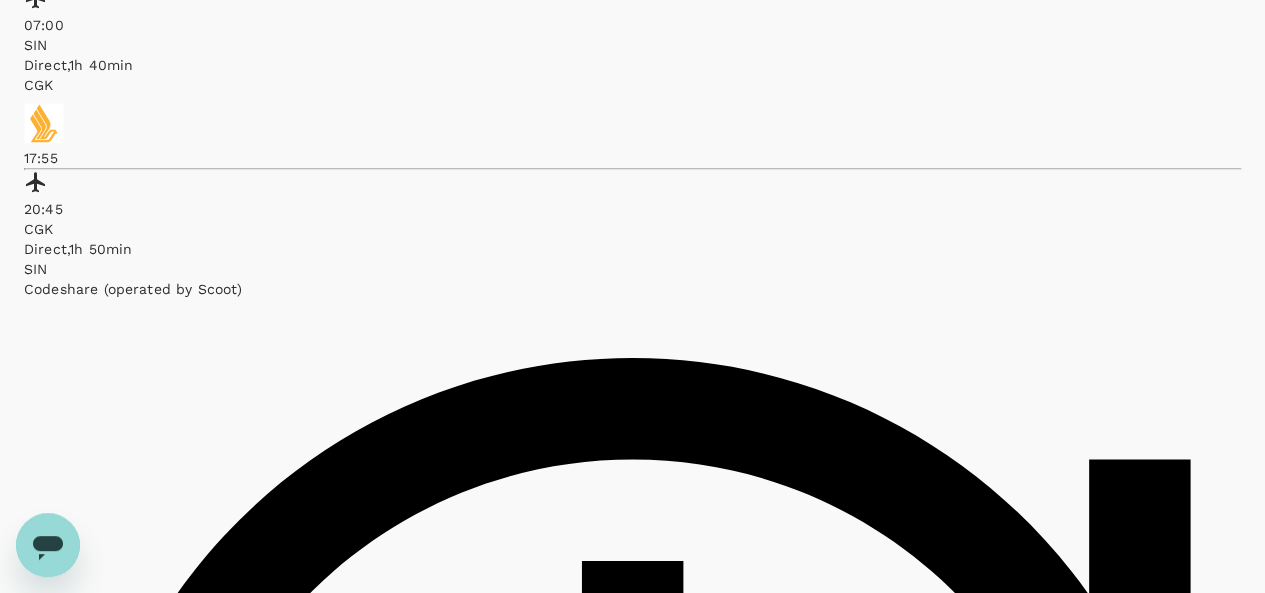 scroll, scrollTop: 1216, scrollLeft: 0, axis: vertical 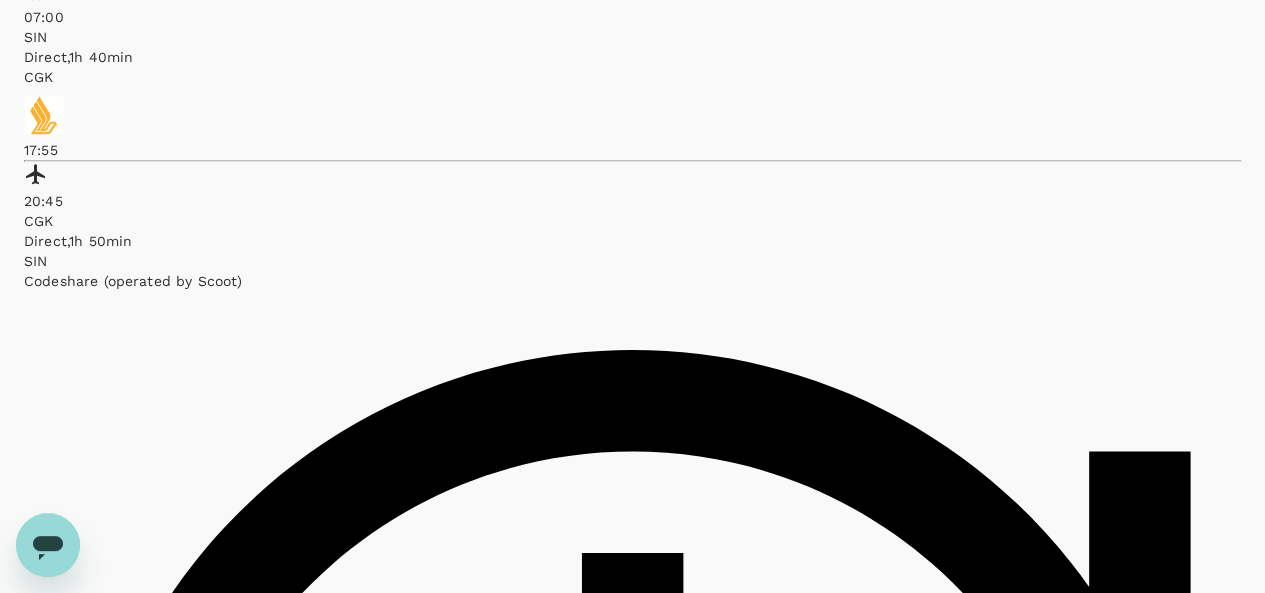checkbox on "false" 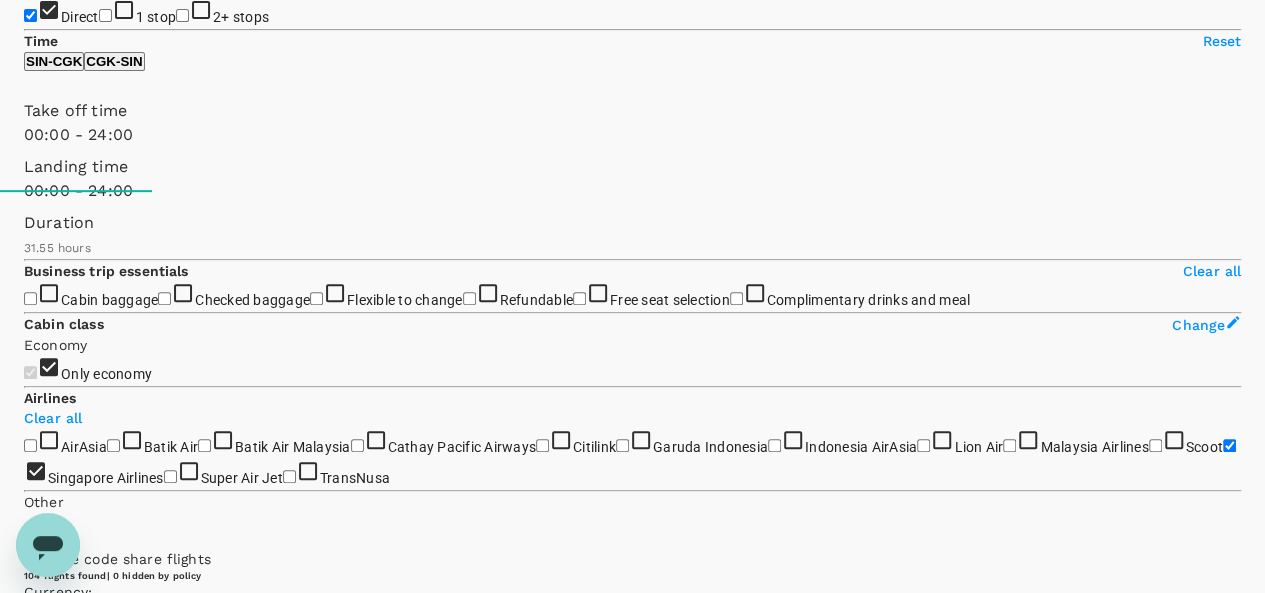 scroll, scrollTop: 0, scrollLeft: 0, axis: both 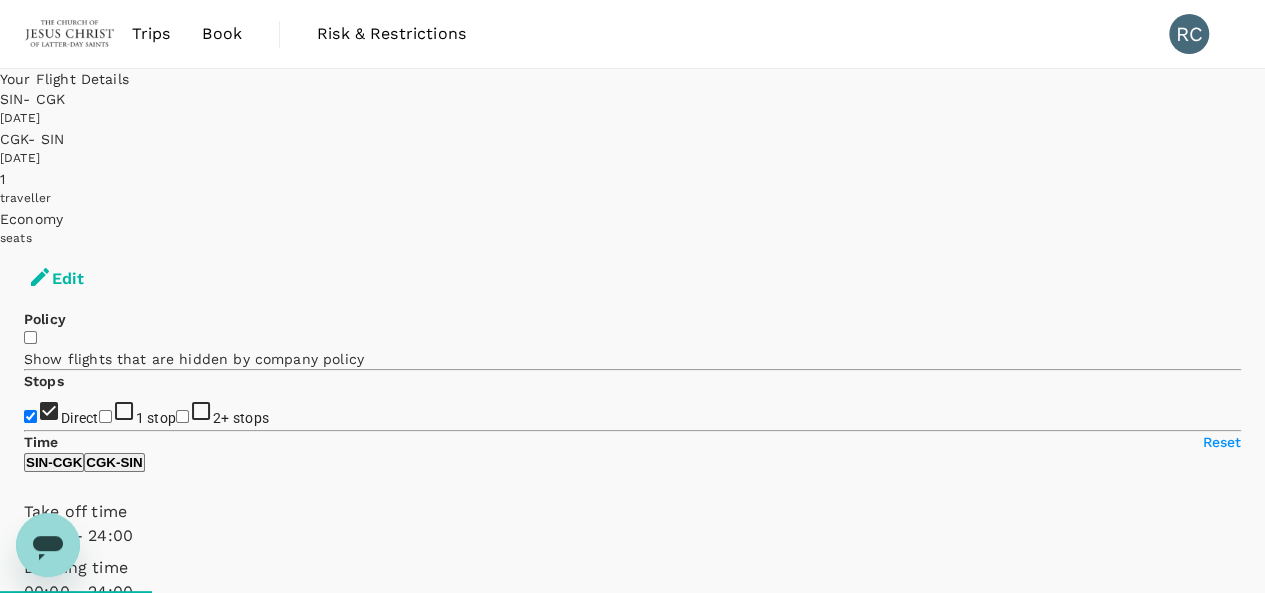 click on "Edit" at bounding box center (56, 279) 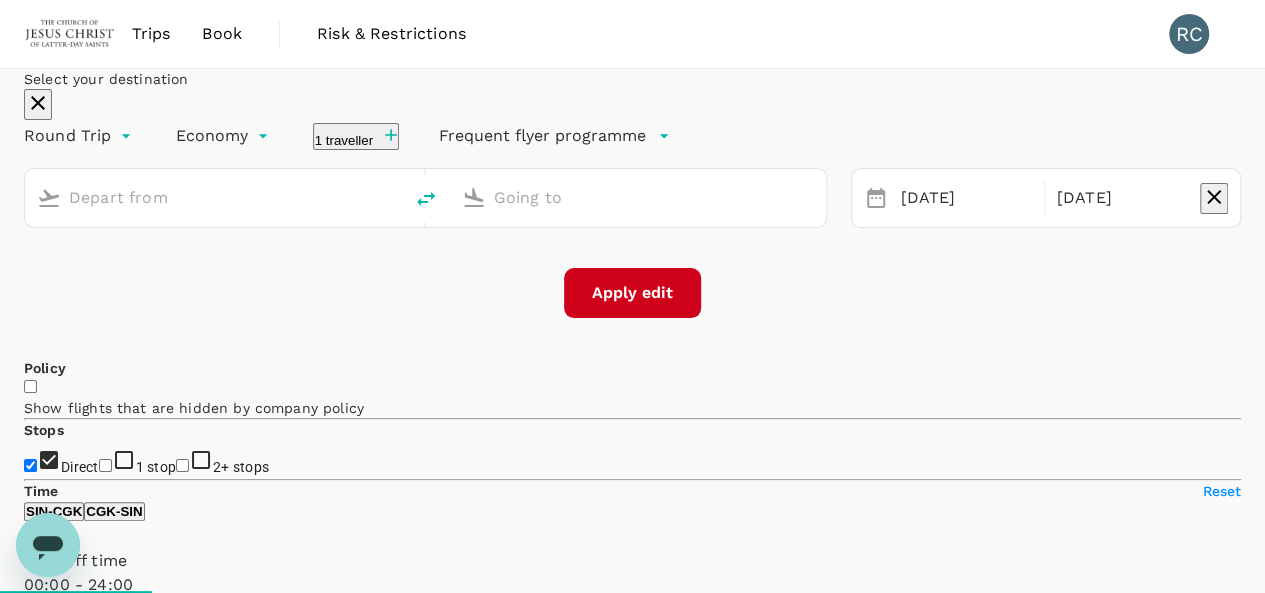 type on "Singapore Changi (SIN)" 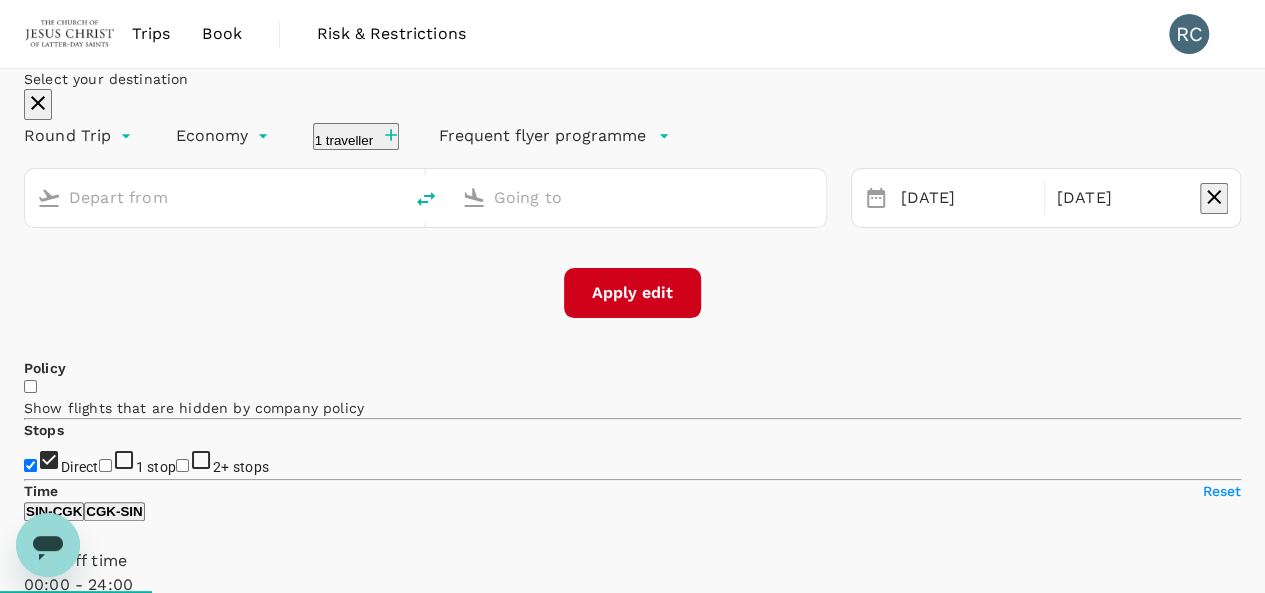 type on "Soekarno-Hatta Intl (CGK)" 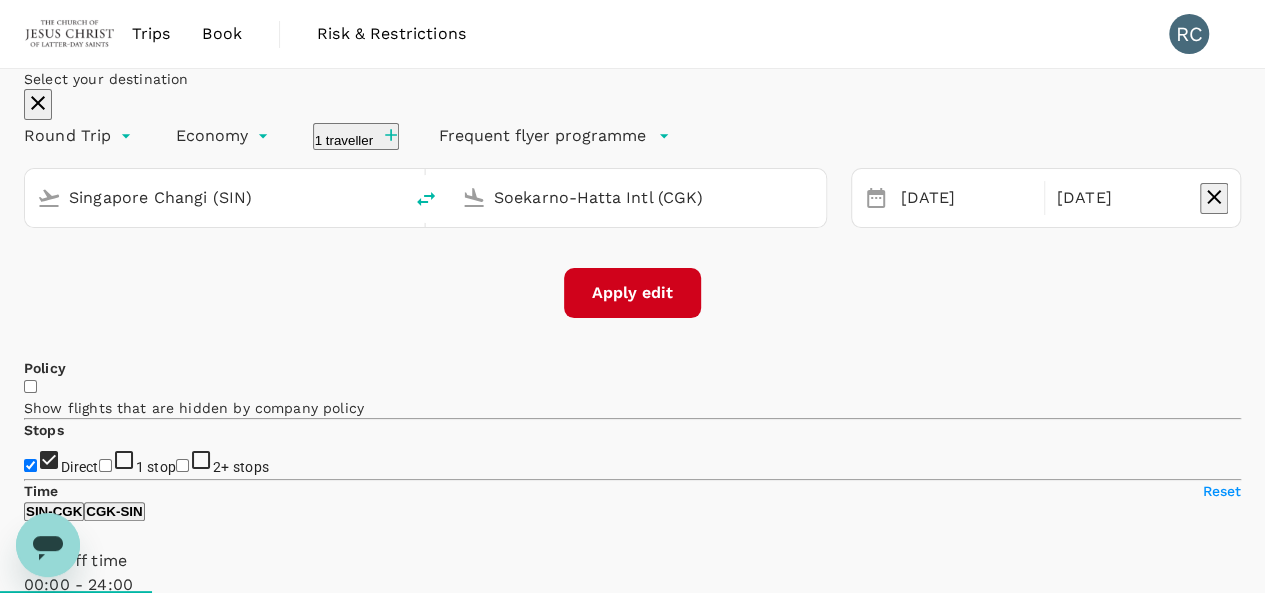 click 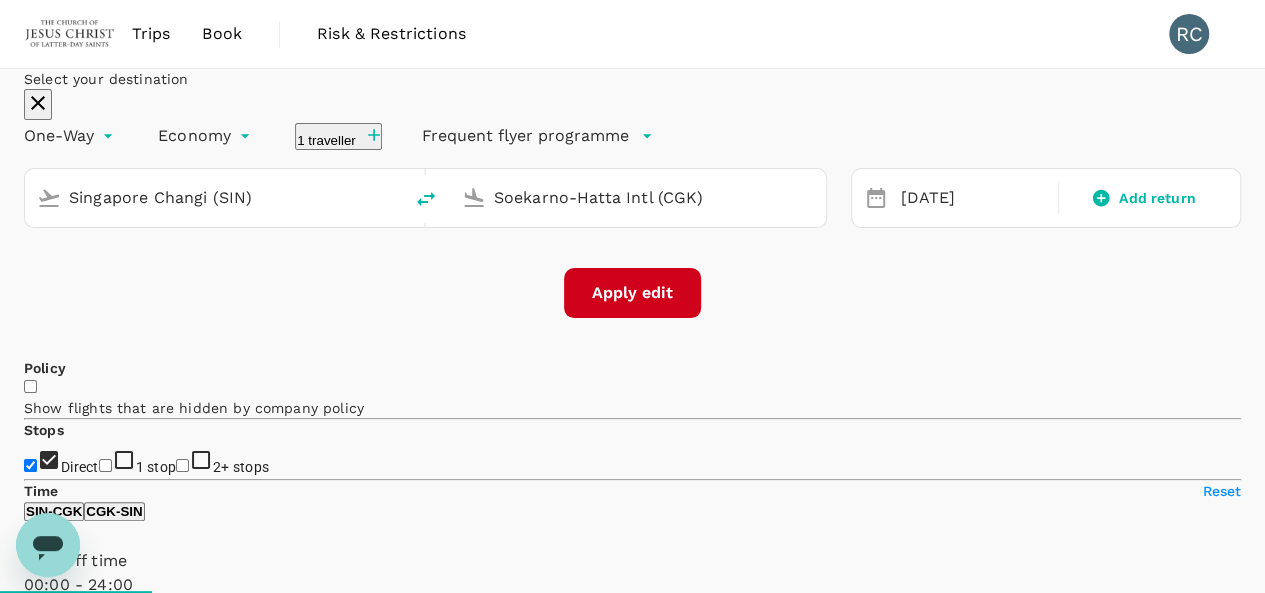 type on "oneway" 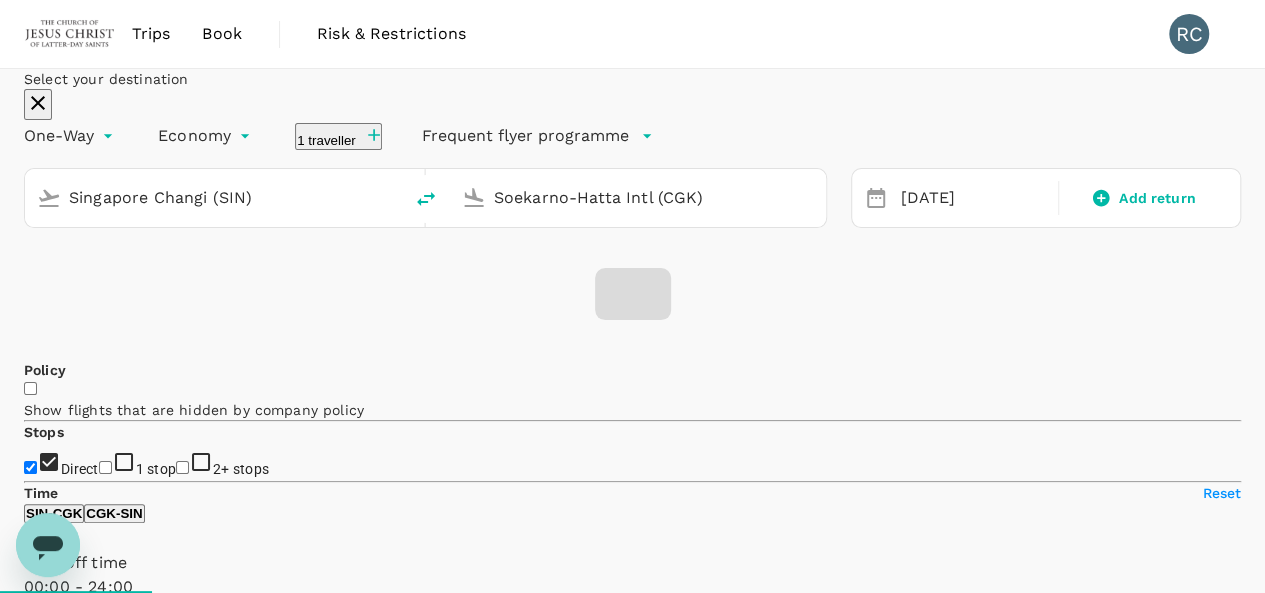 checkbox on "false" 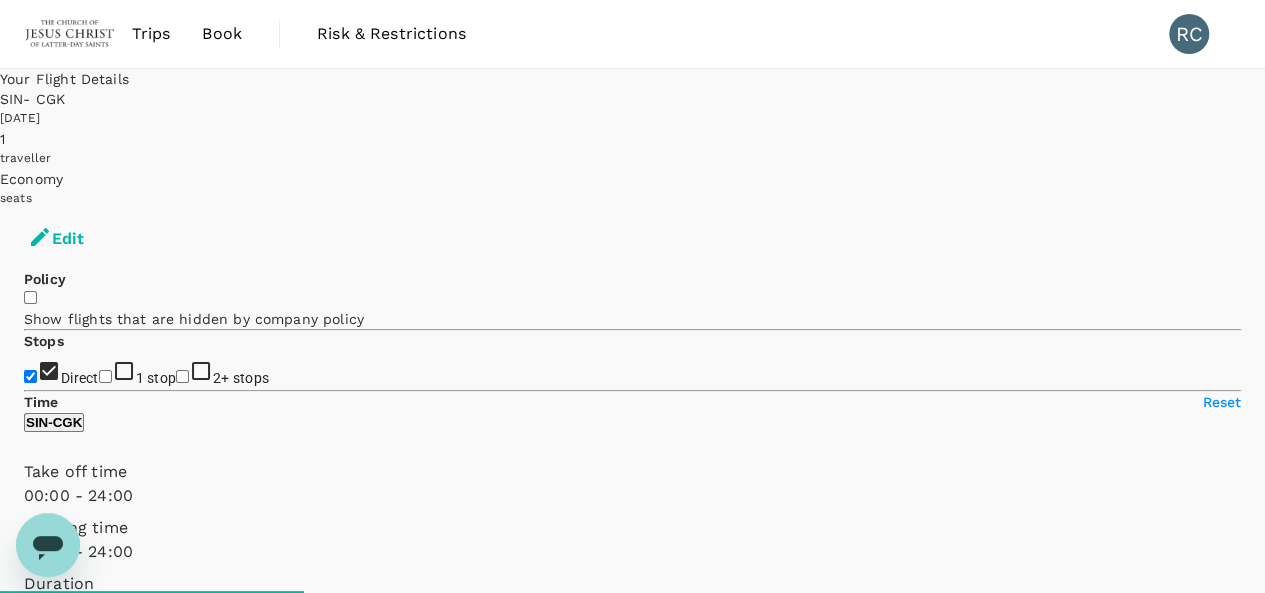type on "1080" 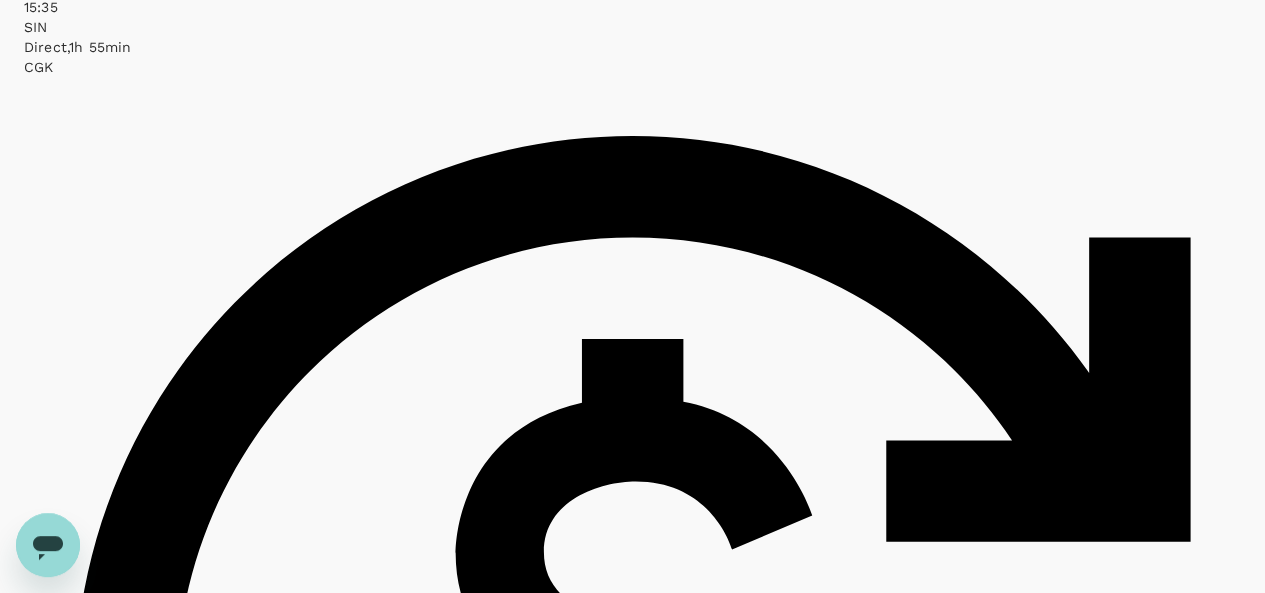 scroll, scrollTop: 1157, scrollLeft: 0, axis: vertical 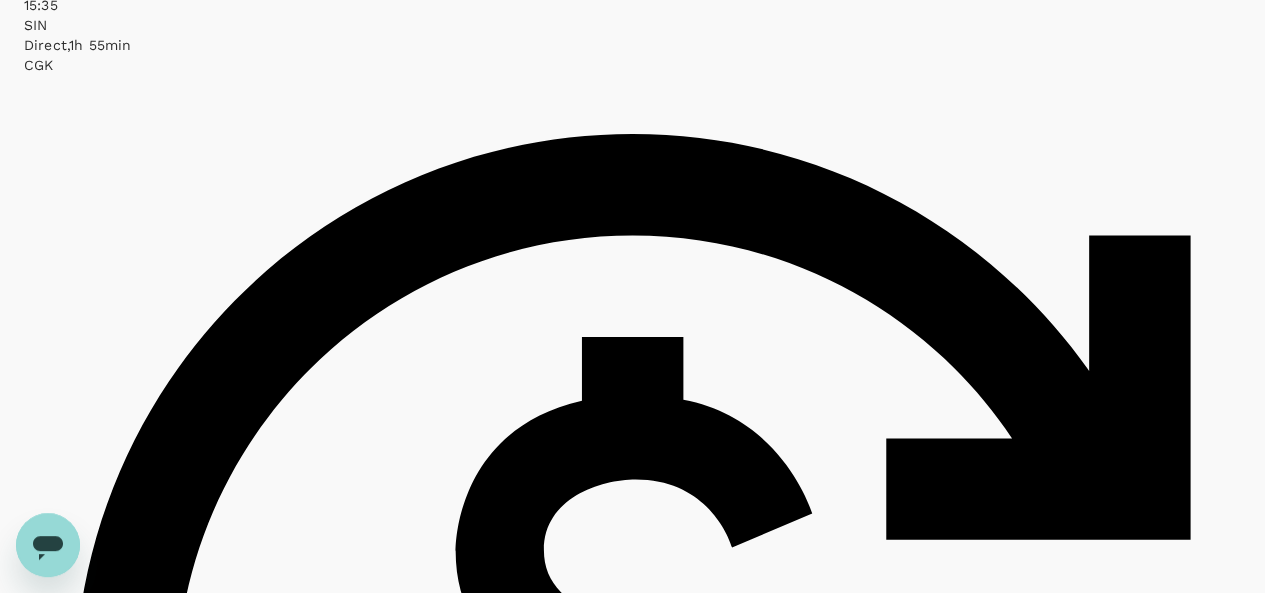click on "Clear all" at bounding box center (632, -378) 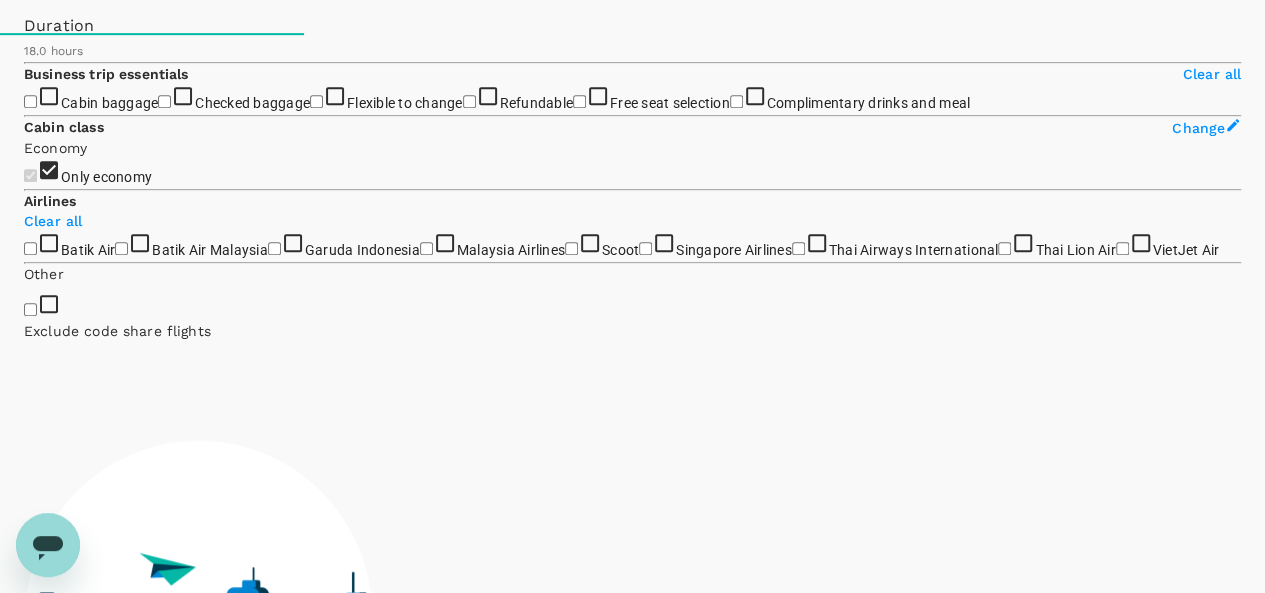 type on "1915" 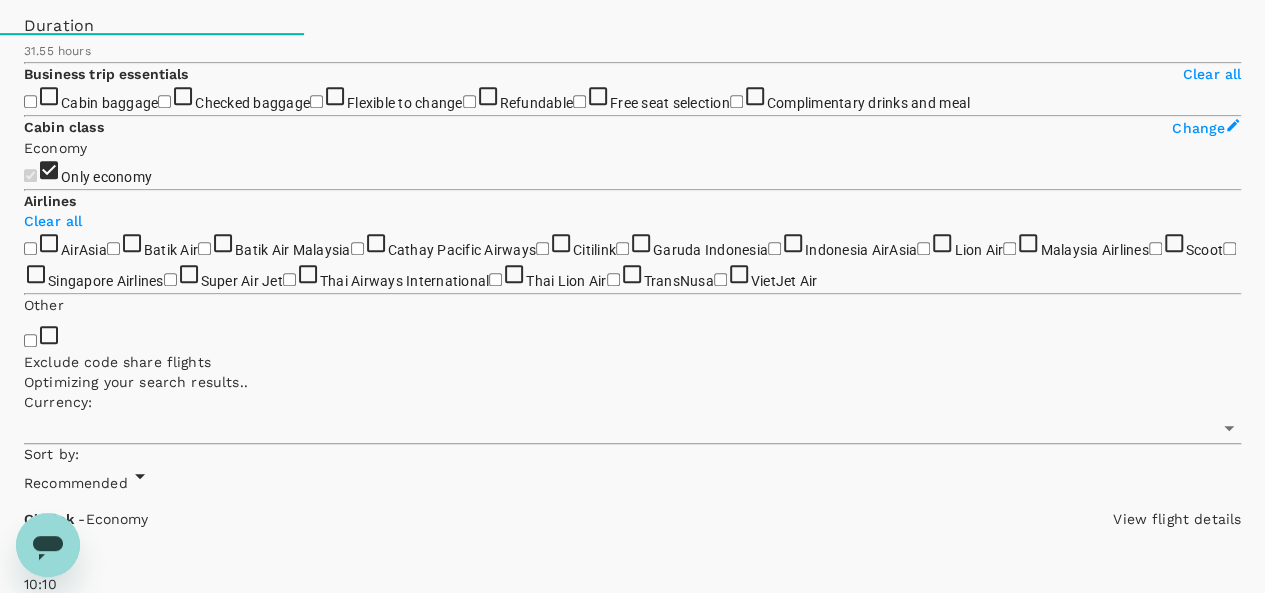 type on "SGD" 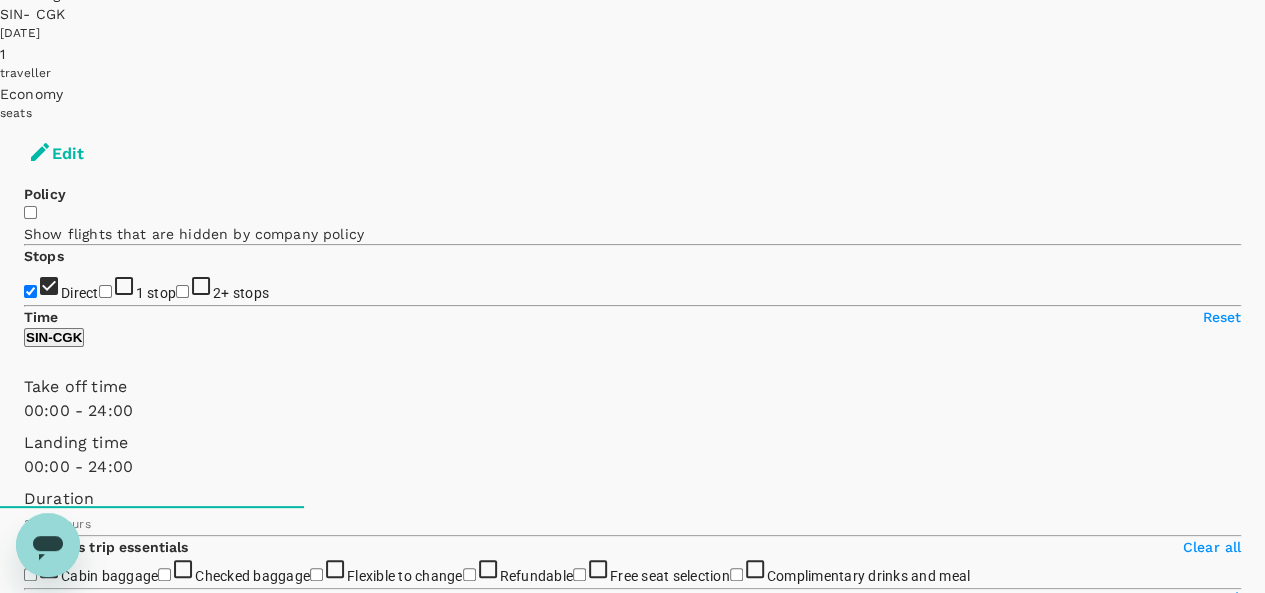 scroll, scrollTop: 84, scrollLeft: 0, axis: vertical 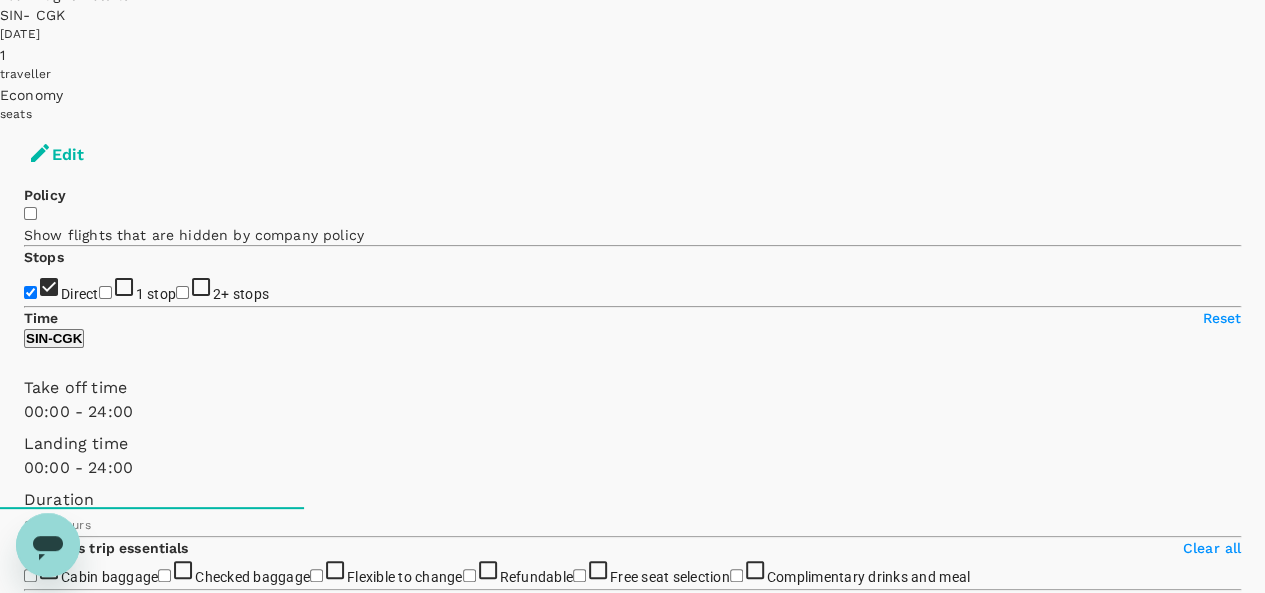 click on "Direct" at bounding box center [30, 292] 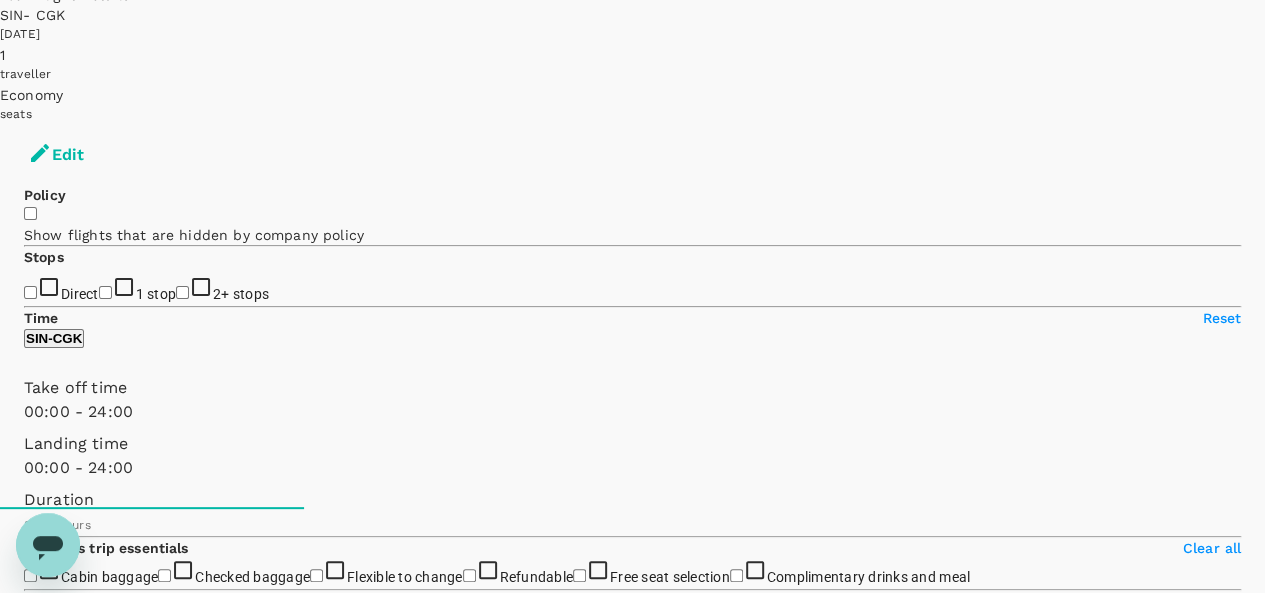 click on "Direct" at bounding box center (30, 292) 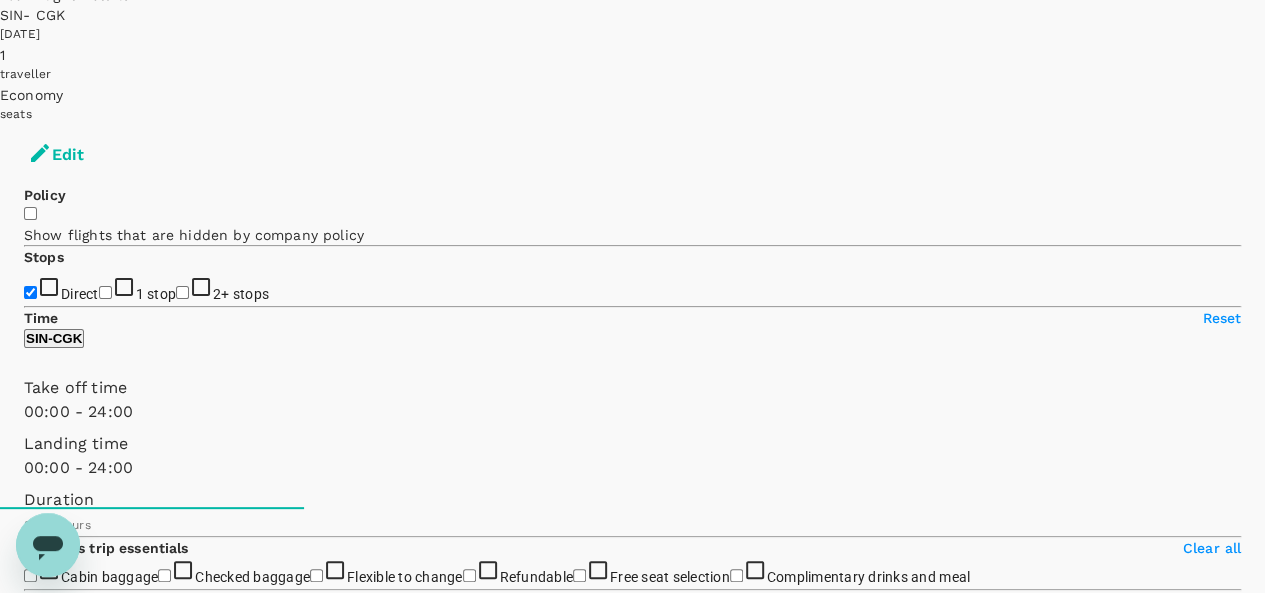 checkbox on "true" 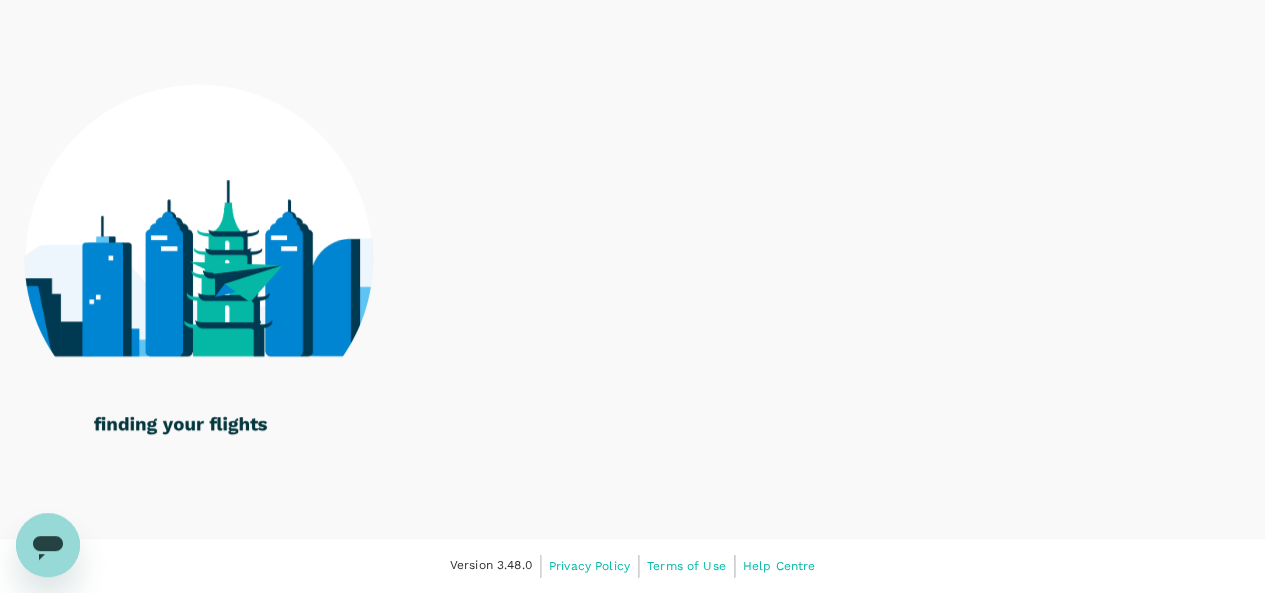scroll, scrollTop: 1299, scrollLeft: 0, axis: vertical 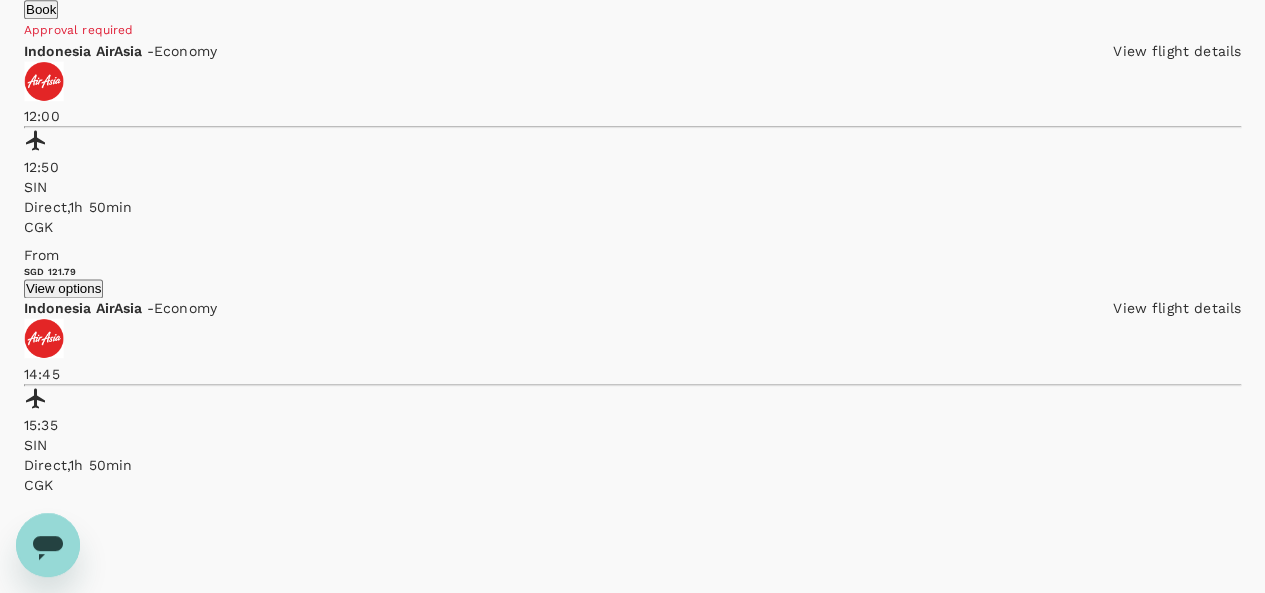 click on "Singapore Airlines" at bounding box center (1229, -493) 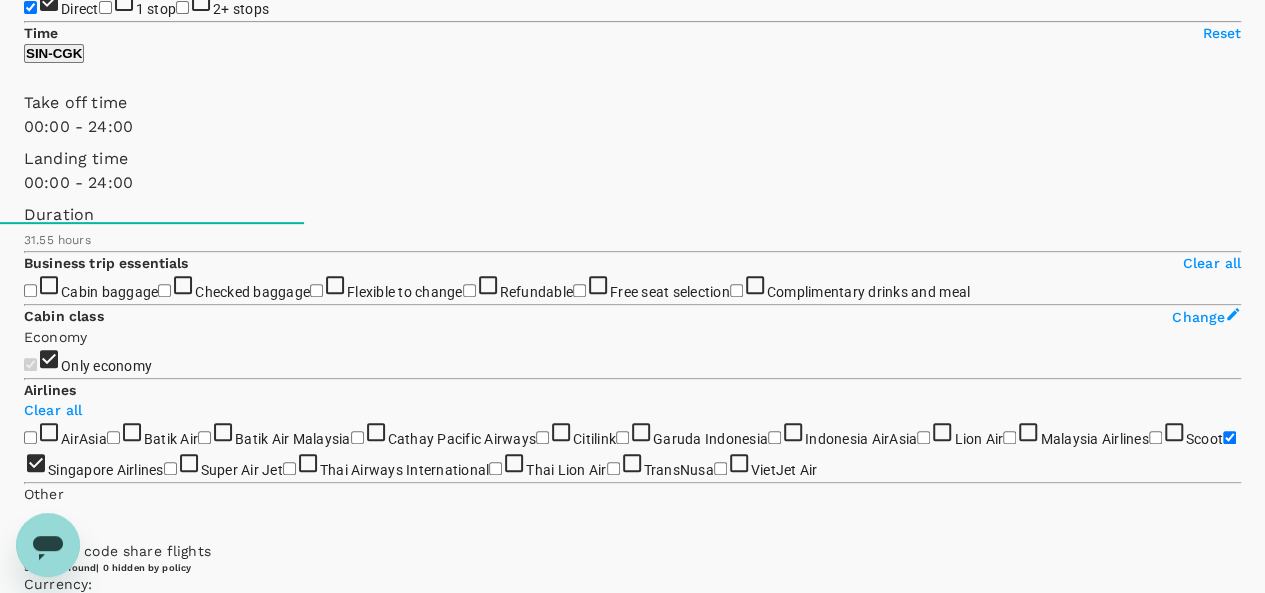 scroll, scrollTop: 371, scrollLeft: 0, axis: vertical 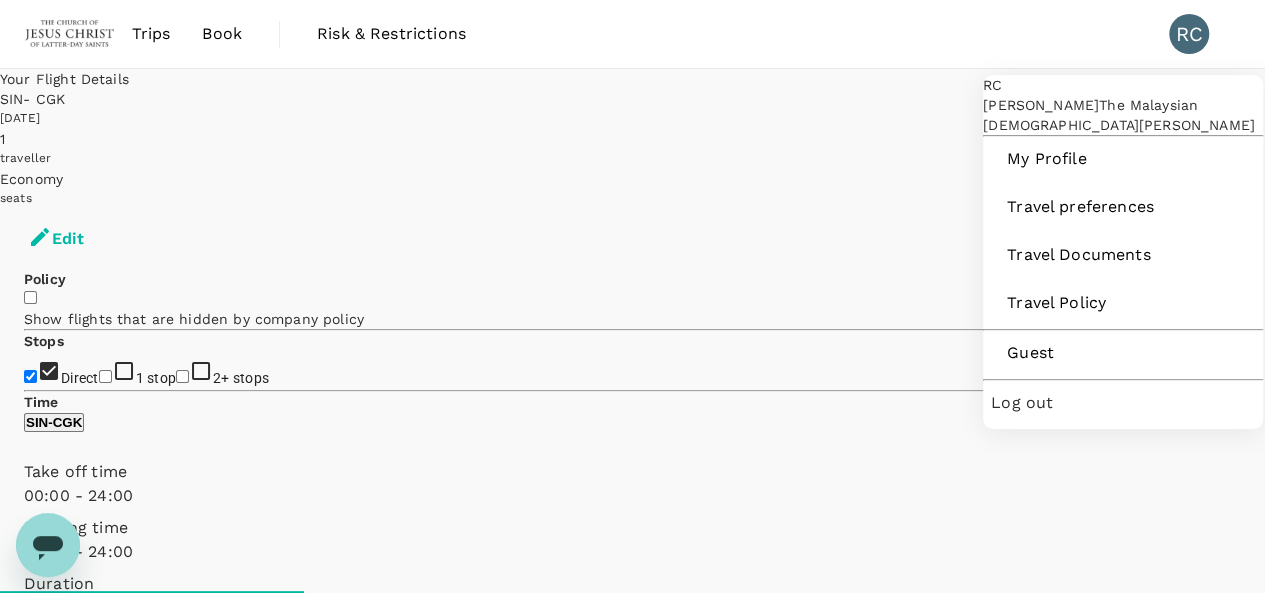 click on "Log out" at bounding box center (1123, 403) 